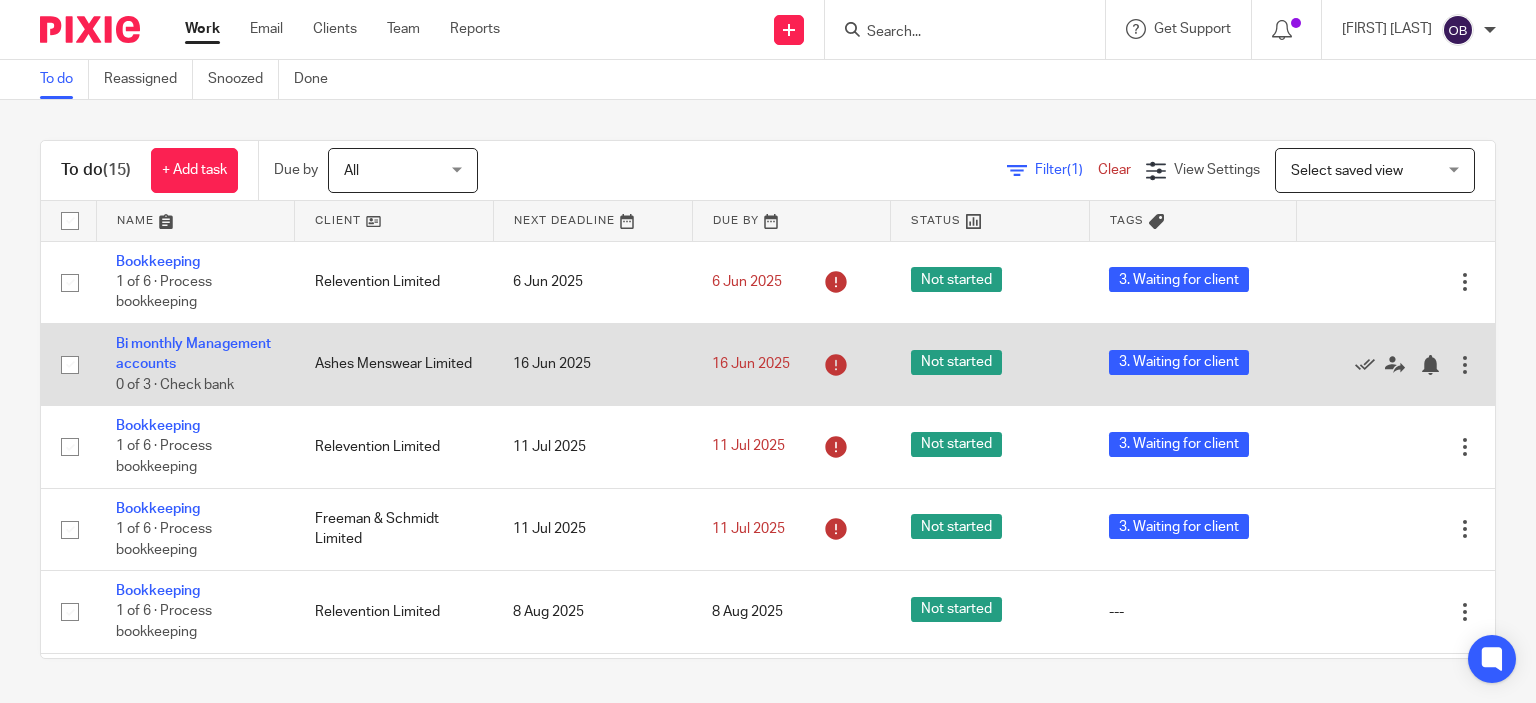 scroll, scrollTop: 0, scrollLeft: 0, axis: both 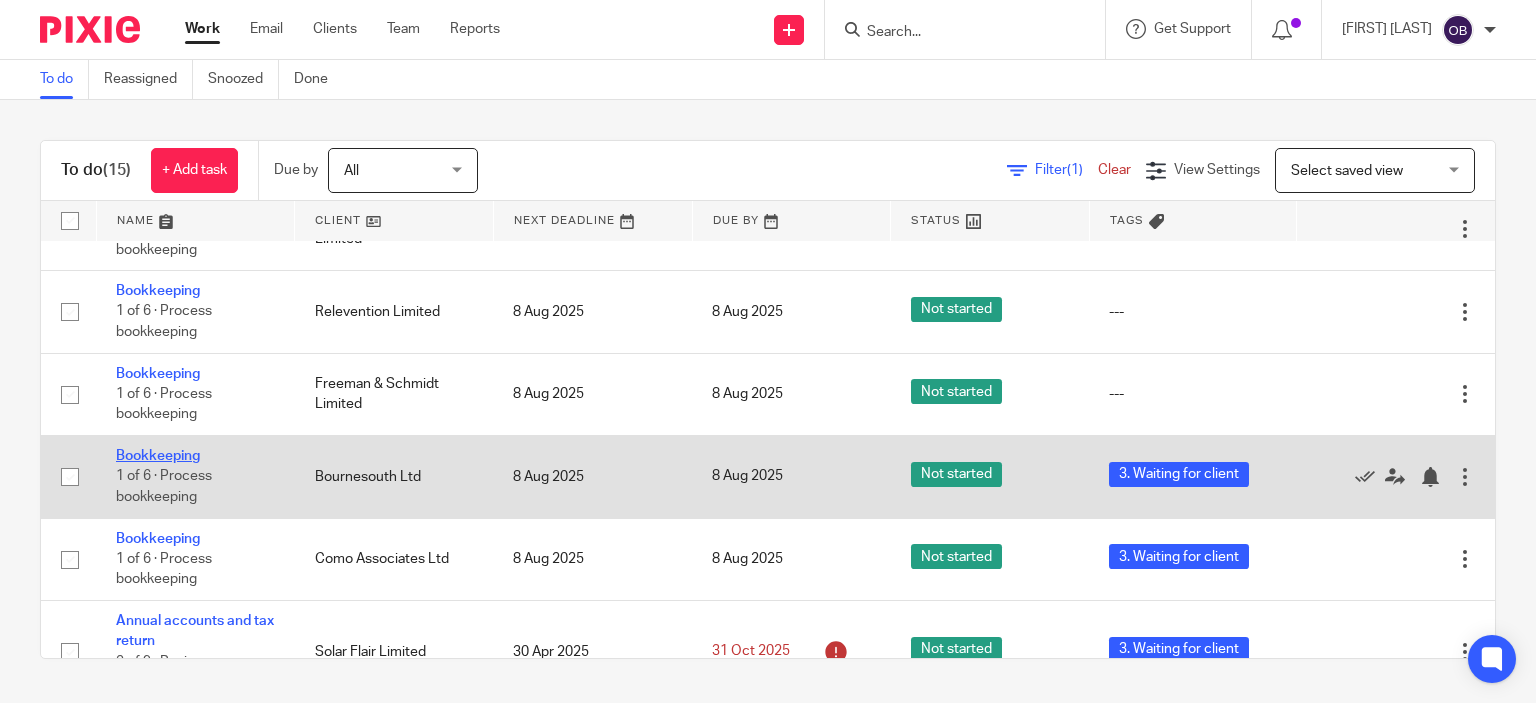 click on "Bookkeeping" at bounding box center [158, 456] 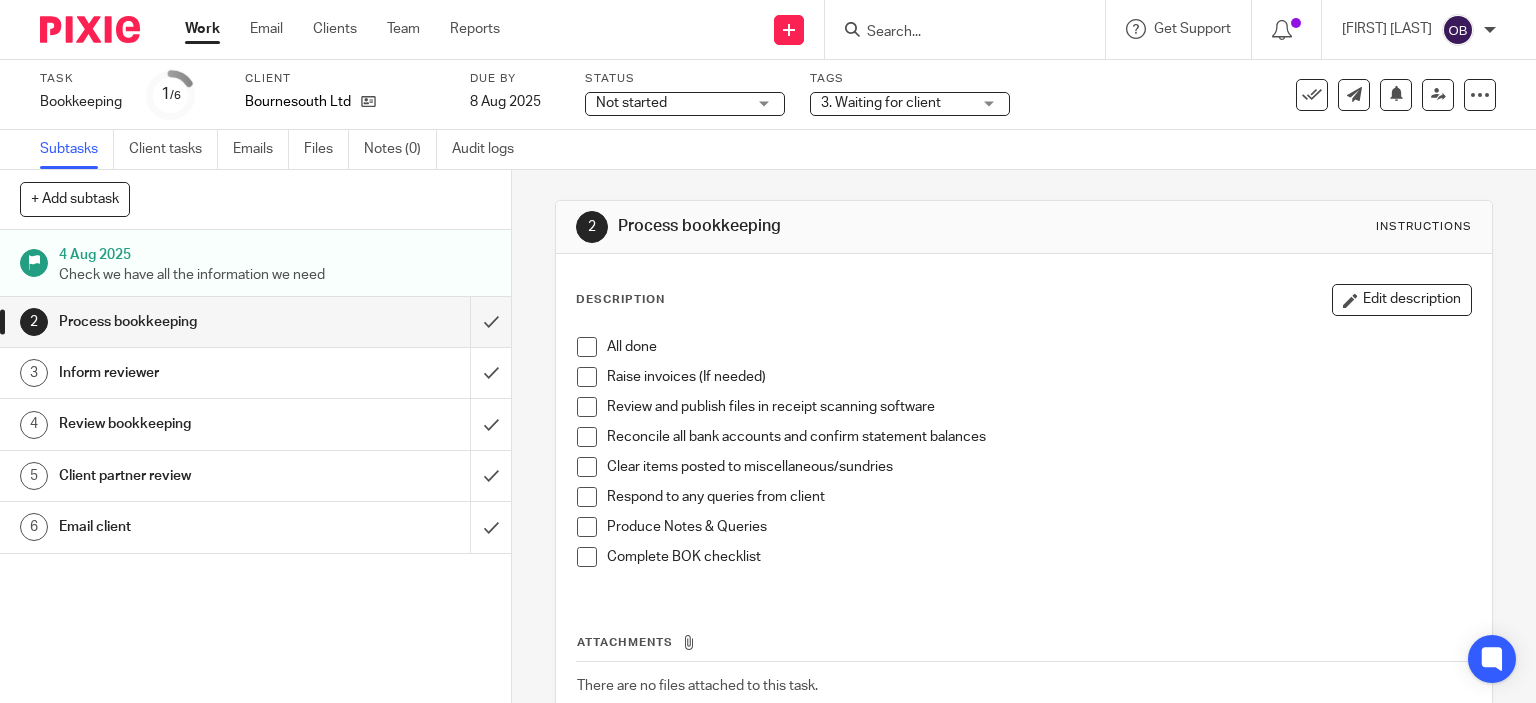 click on "Client tasks" at bounding box center [173, 149] 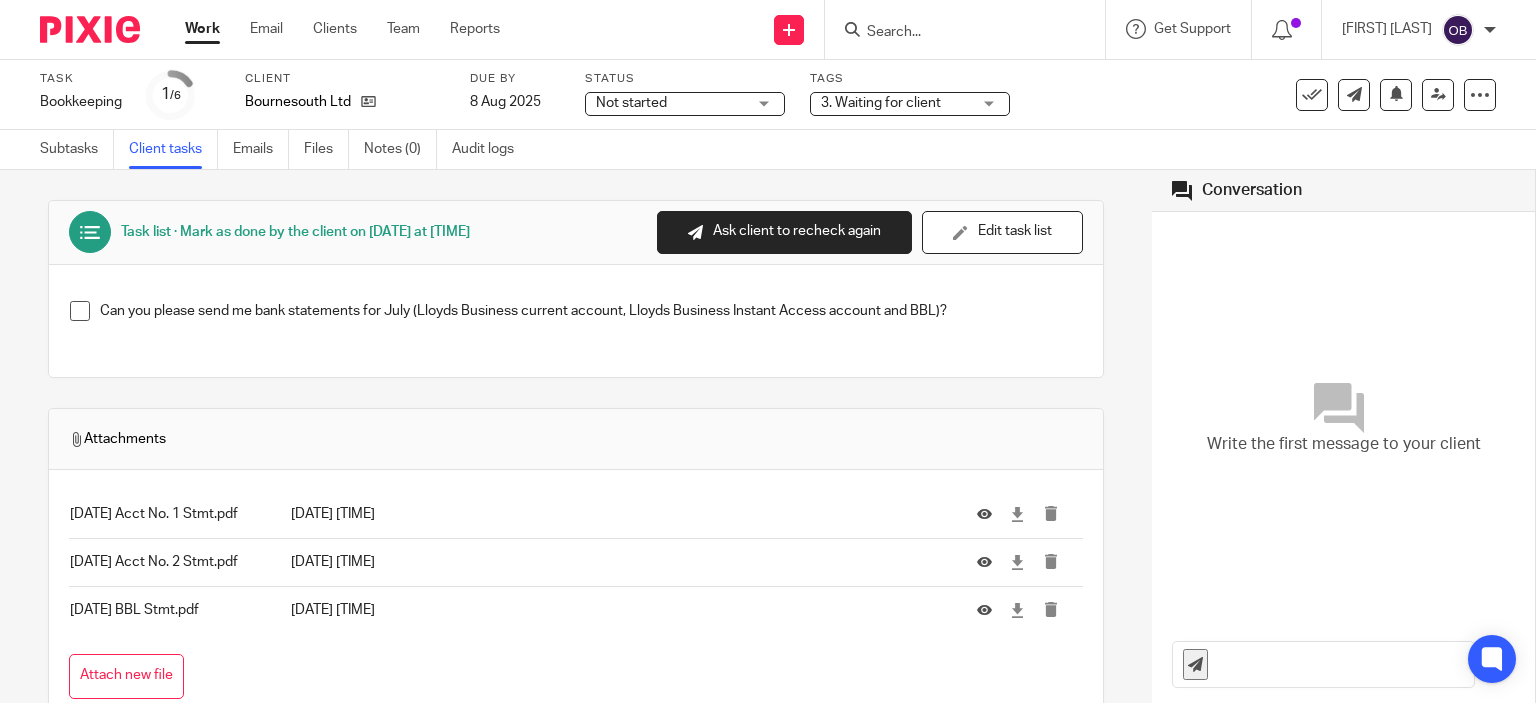 scroll, scrollTop: 0, scrollLeft: 0, axis: both 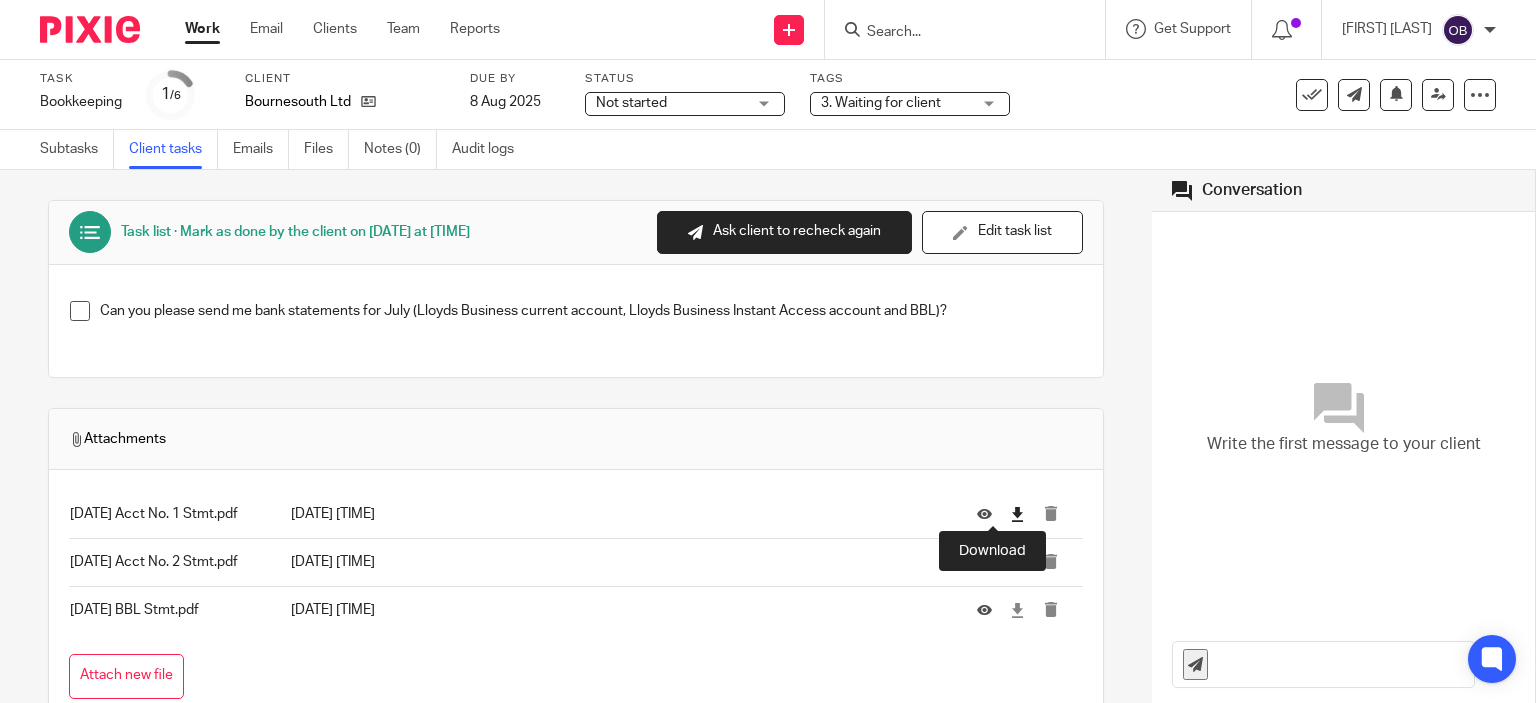 click at bounding box center [1017, 514] 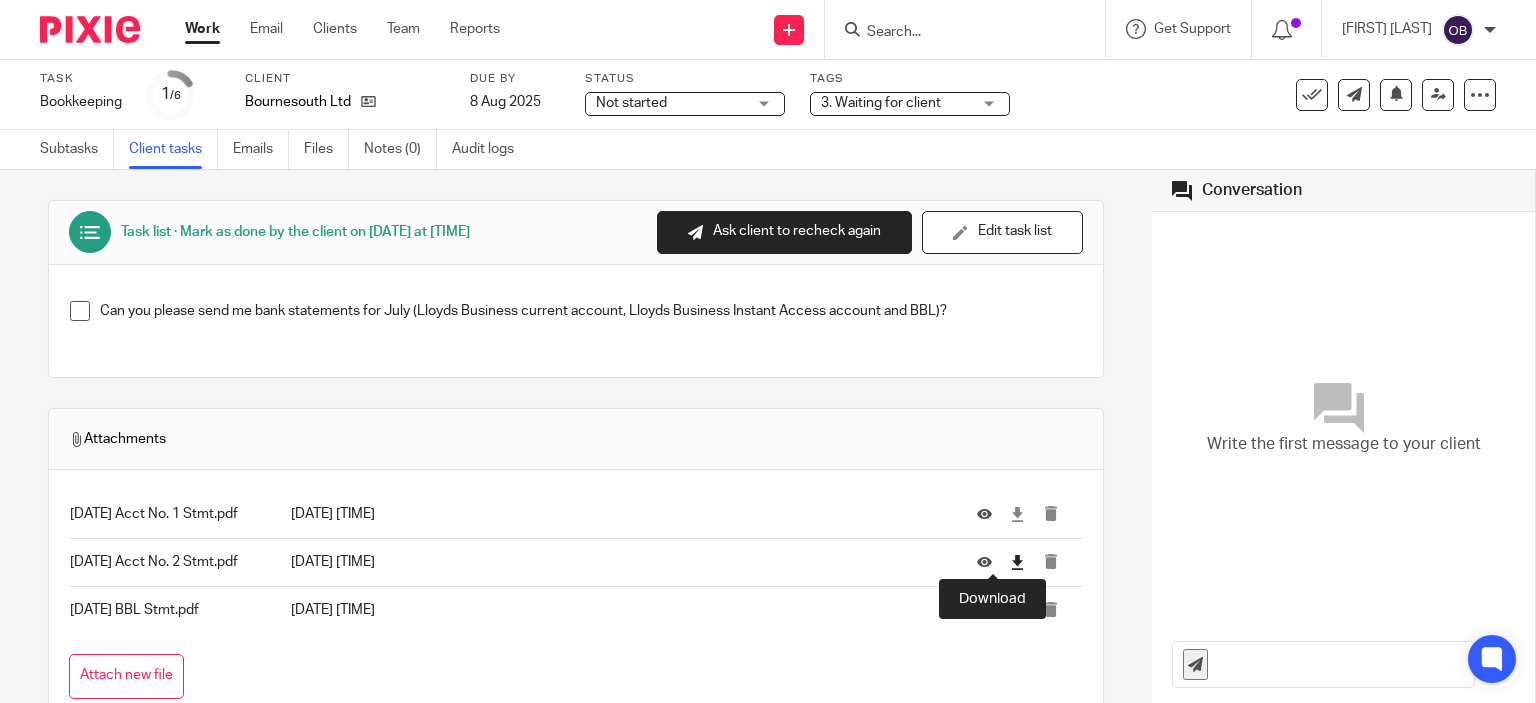 click at bounding box center (1017, 562) 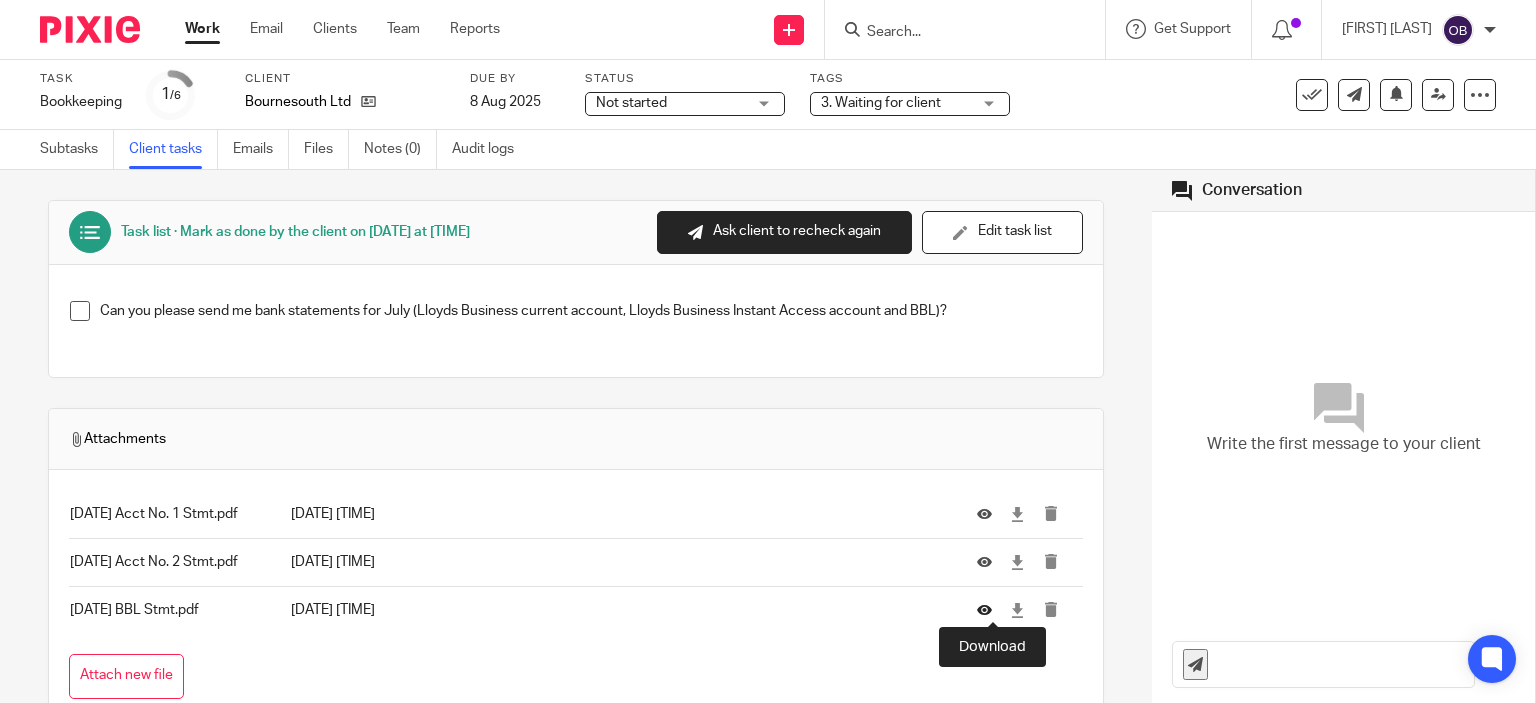 drag, startPoint x: 992, startPoint y: 608, endPoint x: 977, endPoint y: 615, distance: 16.552946 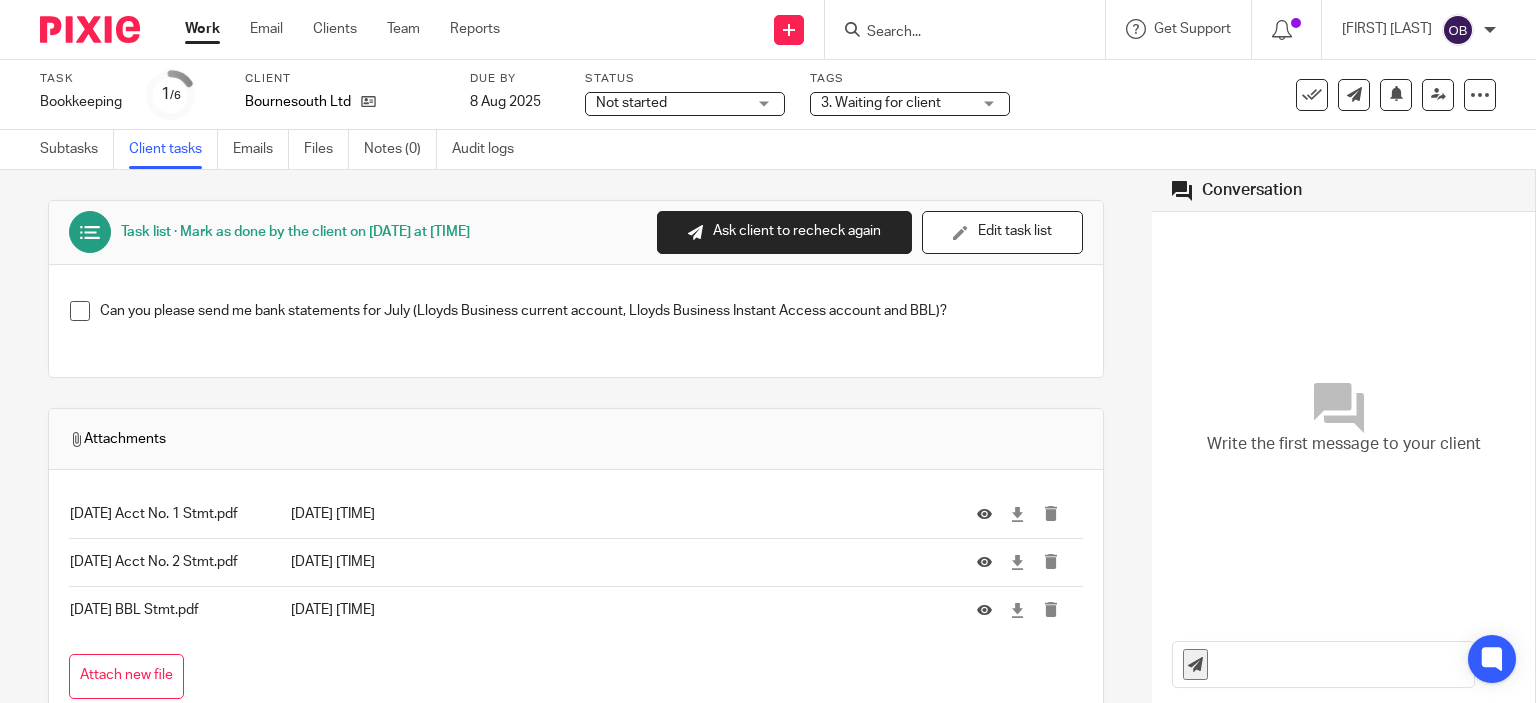 click on "Work" at bounding box center [202, 29] 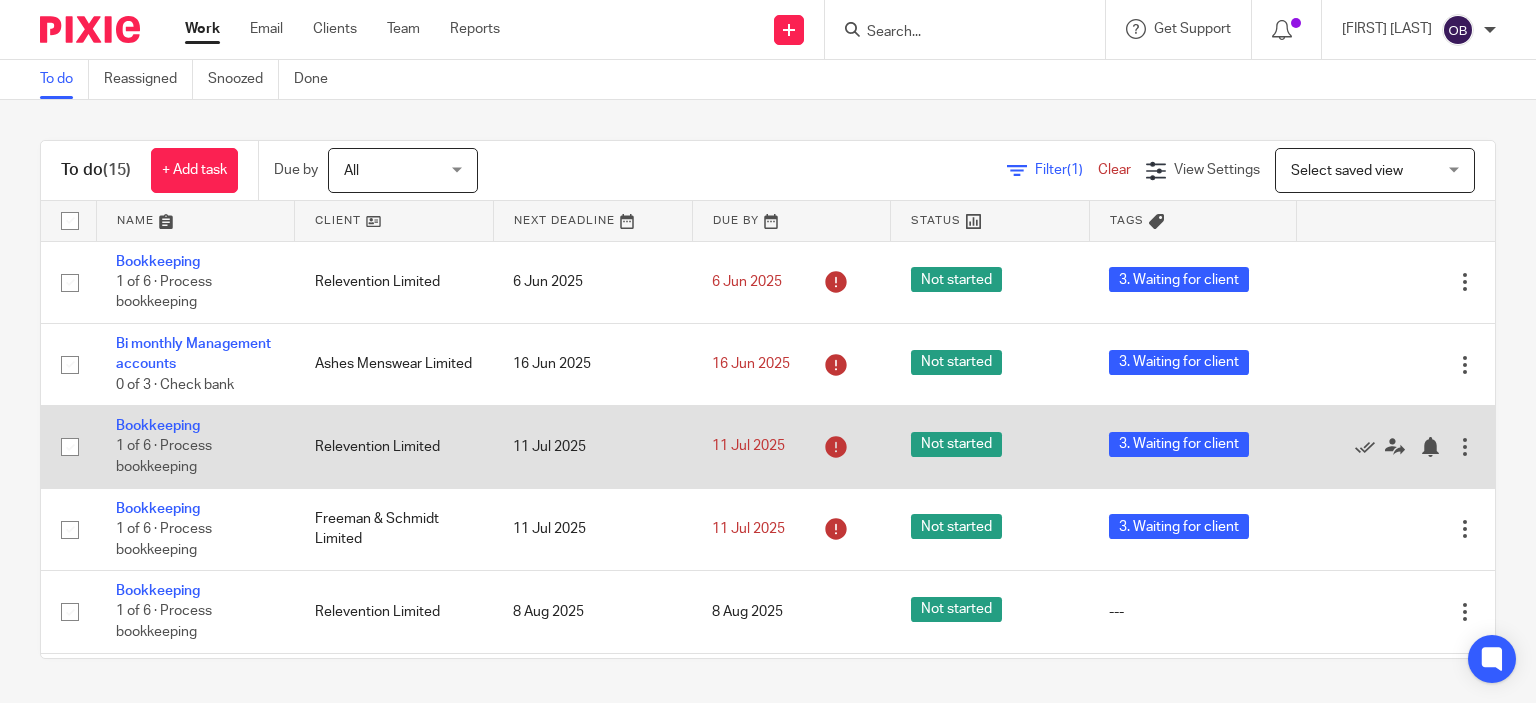 scroll, scrollTop: 0, scrollLeft: 0, axis: both 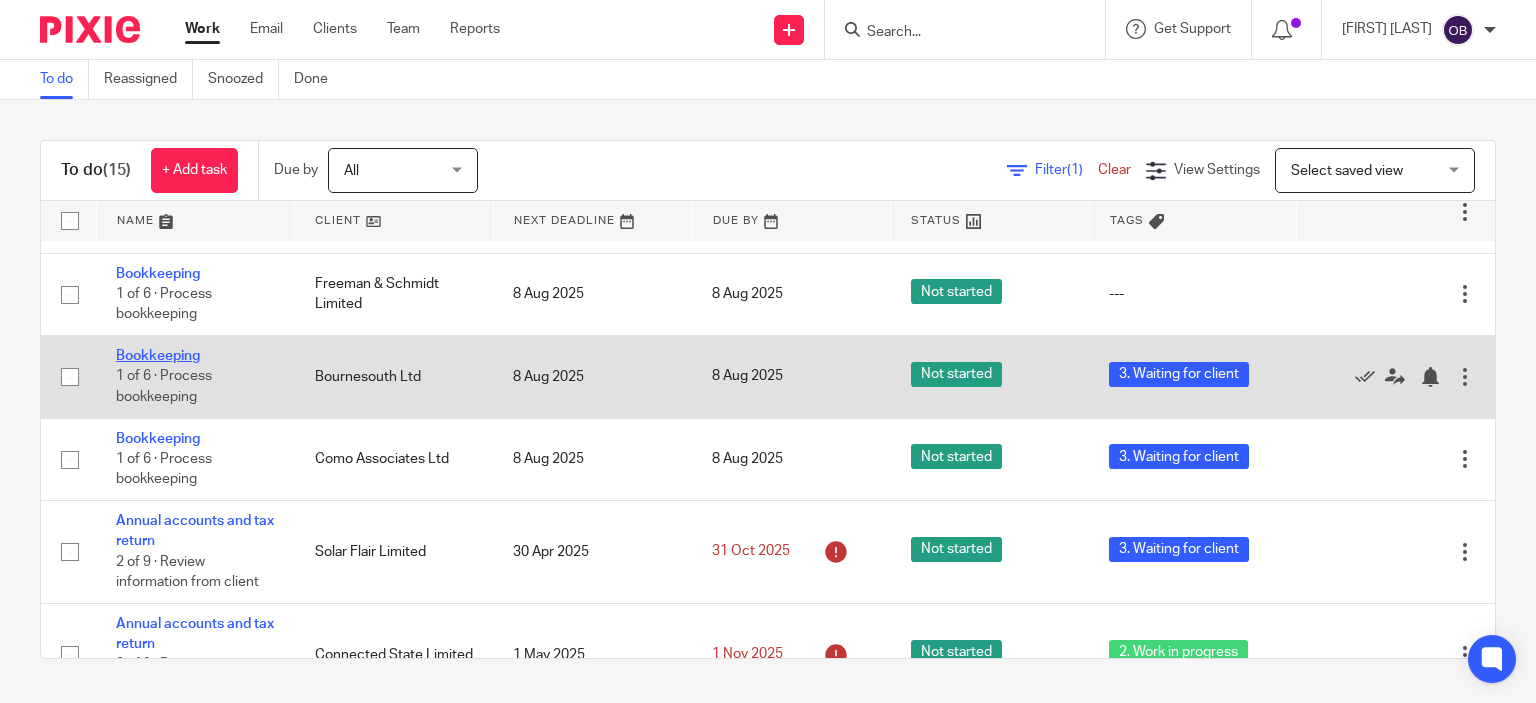 click on "Bookkeeping" at bounding box center [158, 356] 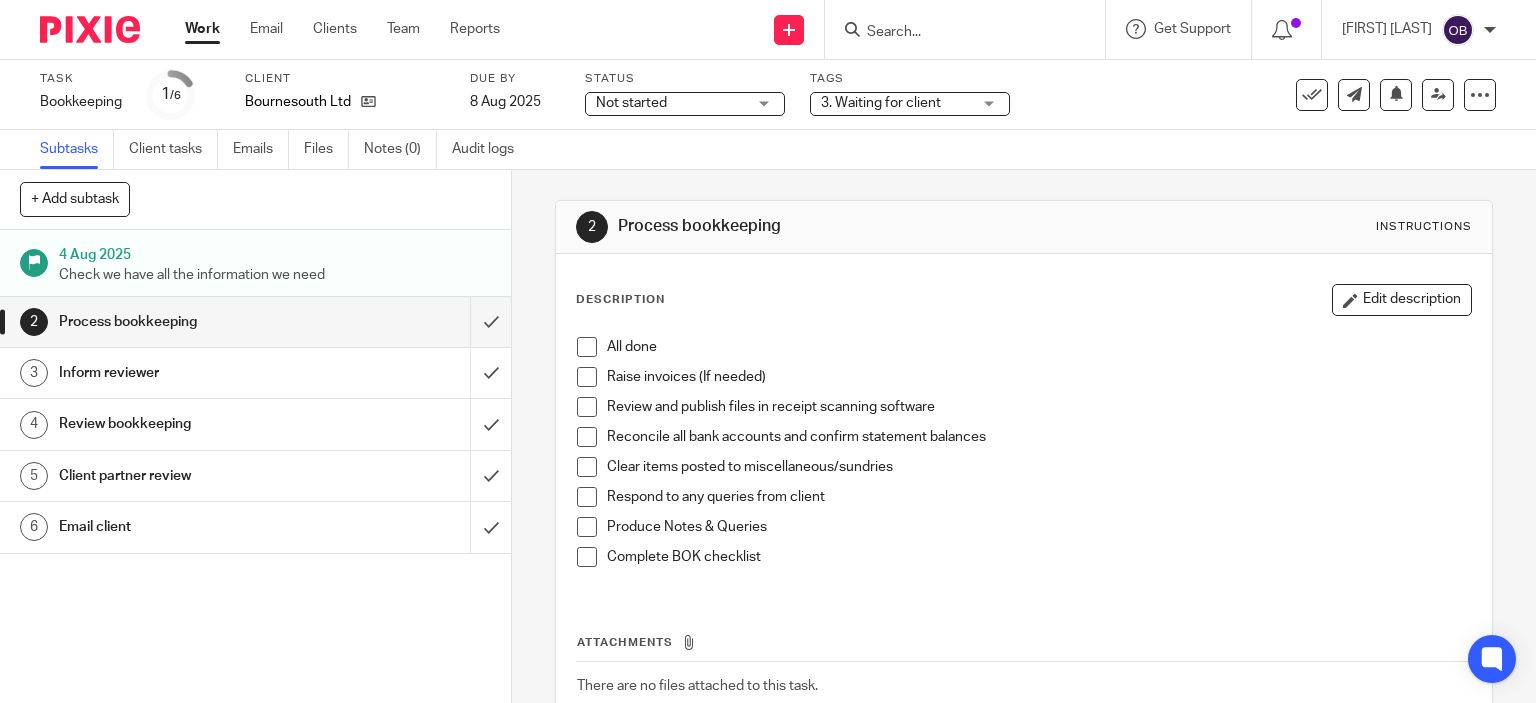 scroll, scrollTop: 0, scrollLeft: 0, axis: both 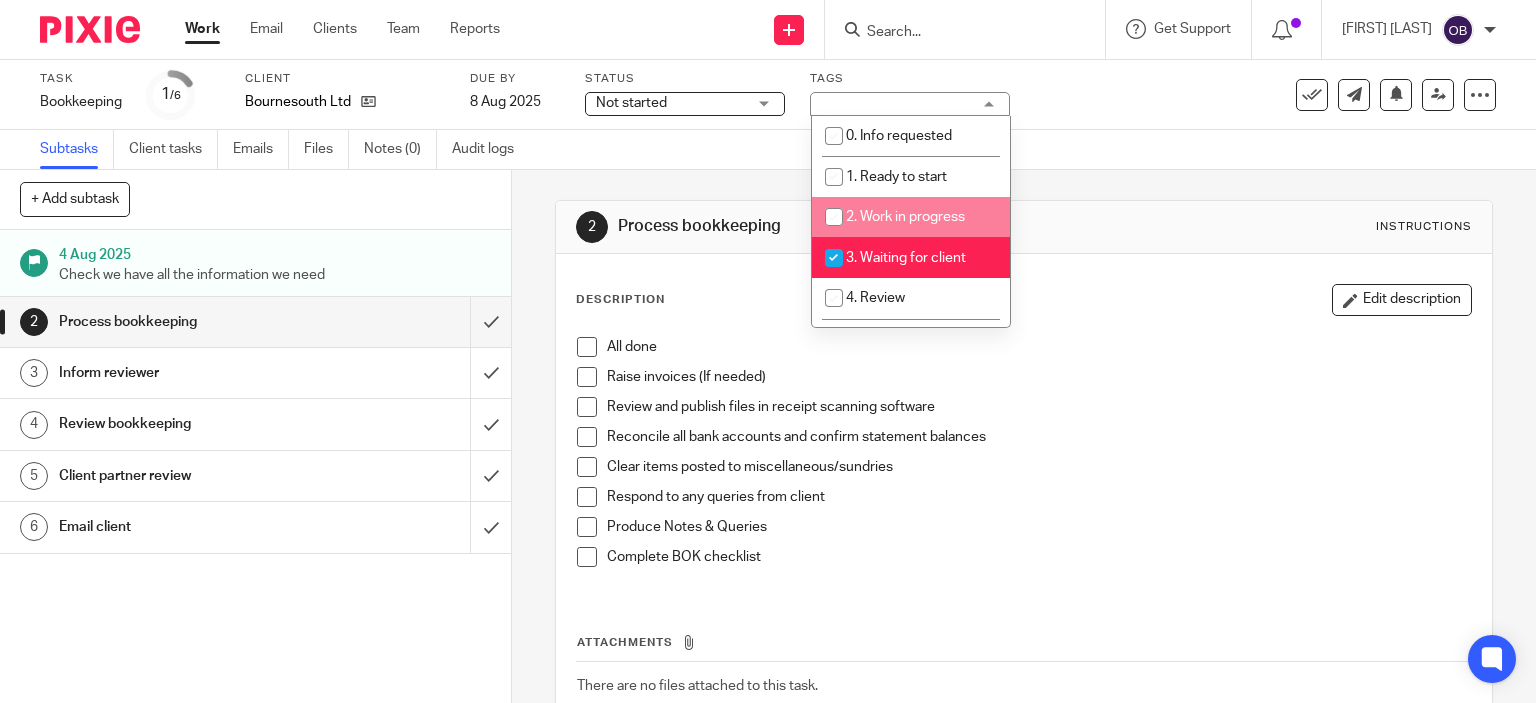 click at bounding box center [834, 217] 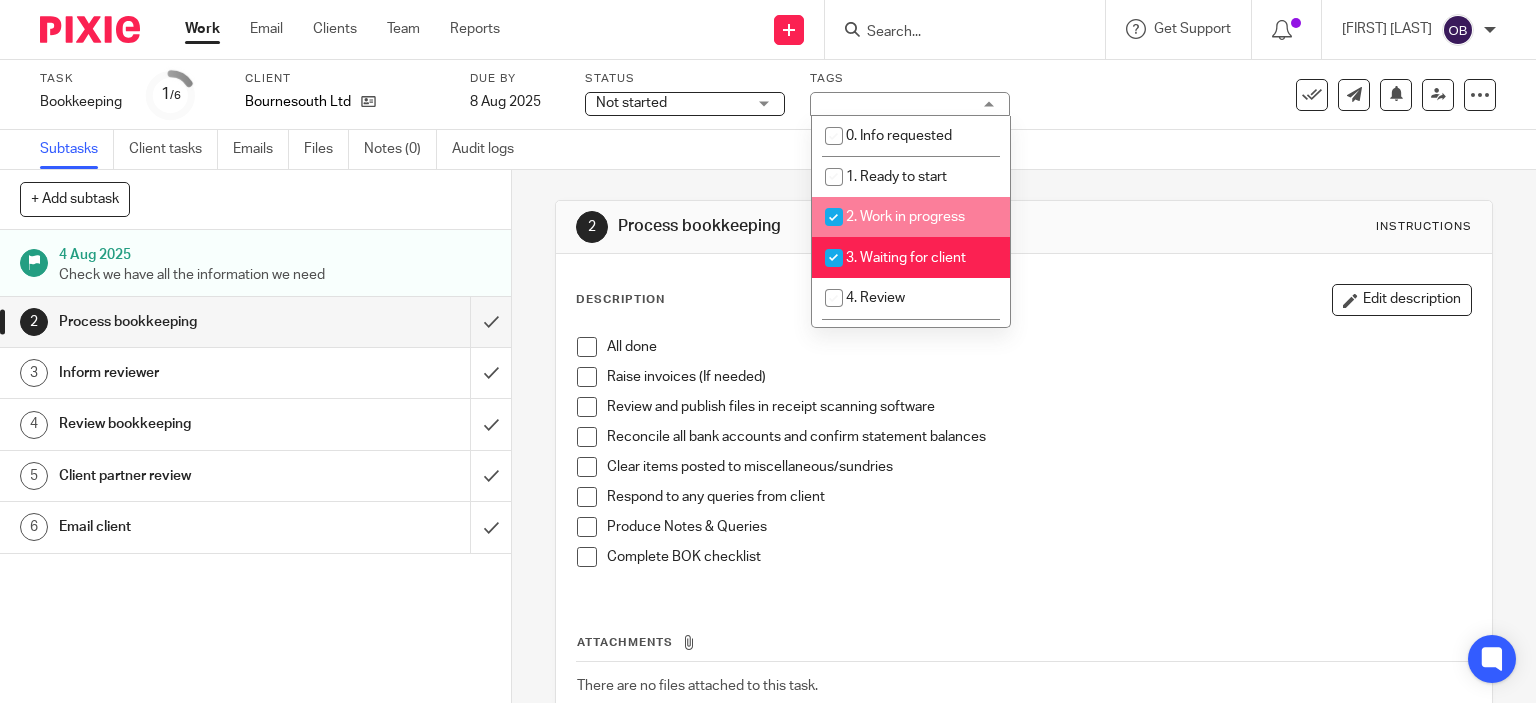 checkbox on "true" 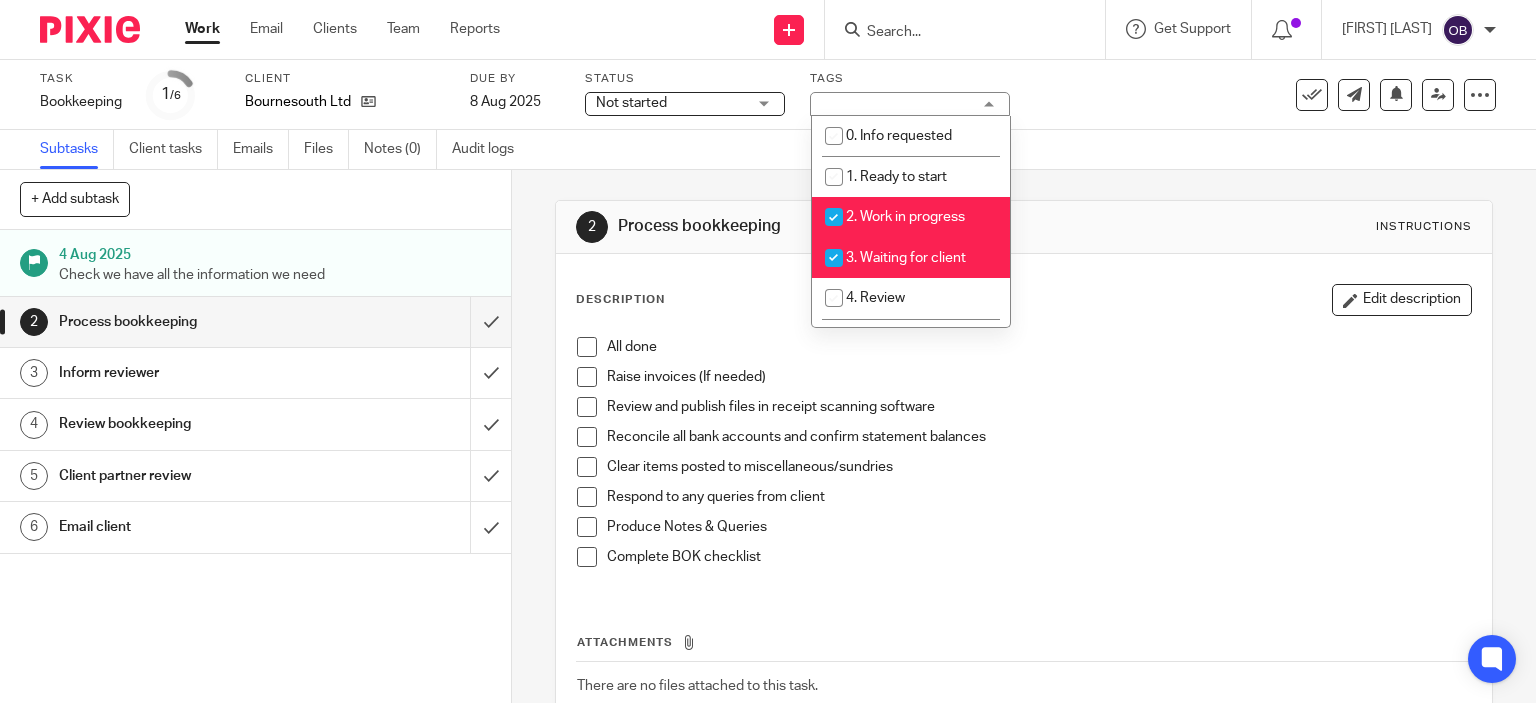 click at bounding box center (834, 258) 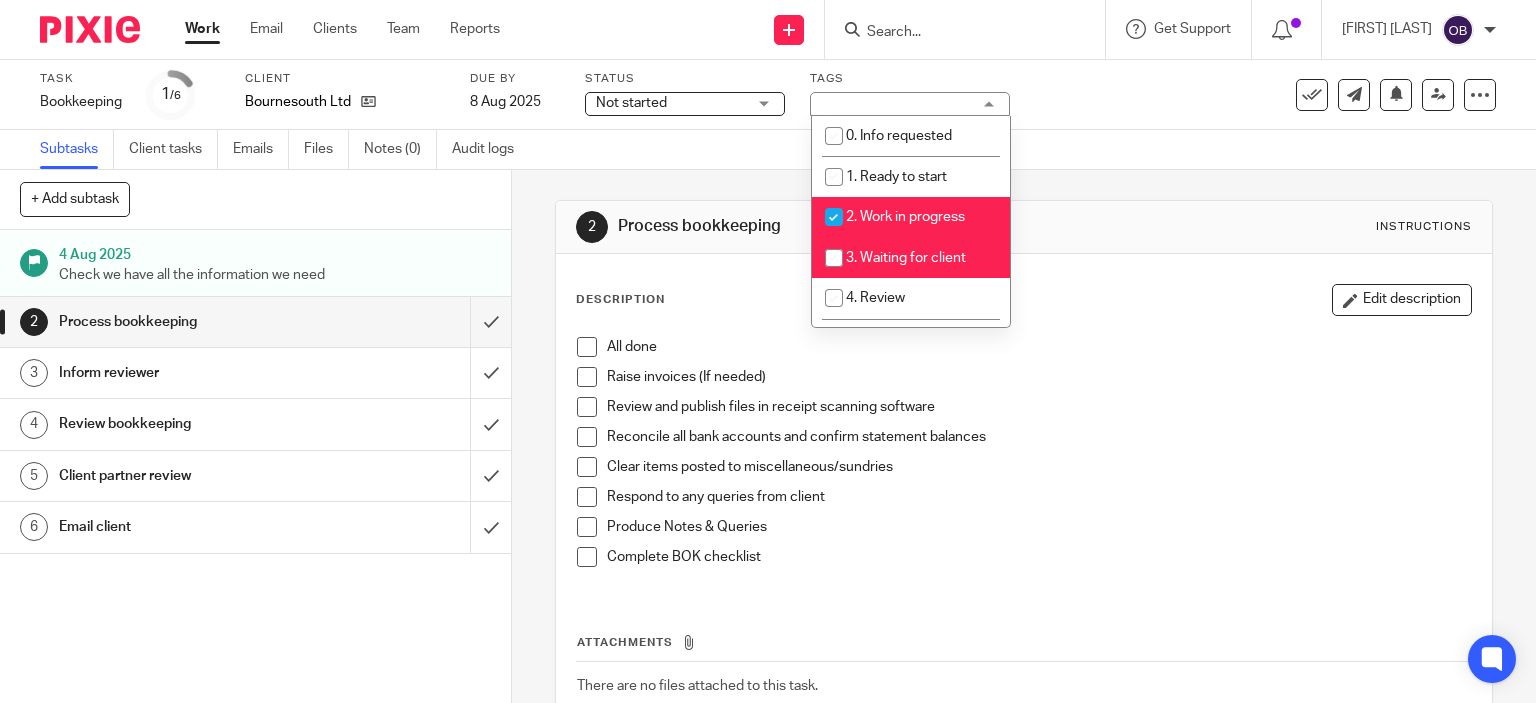 checkbox on "false" 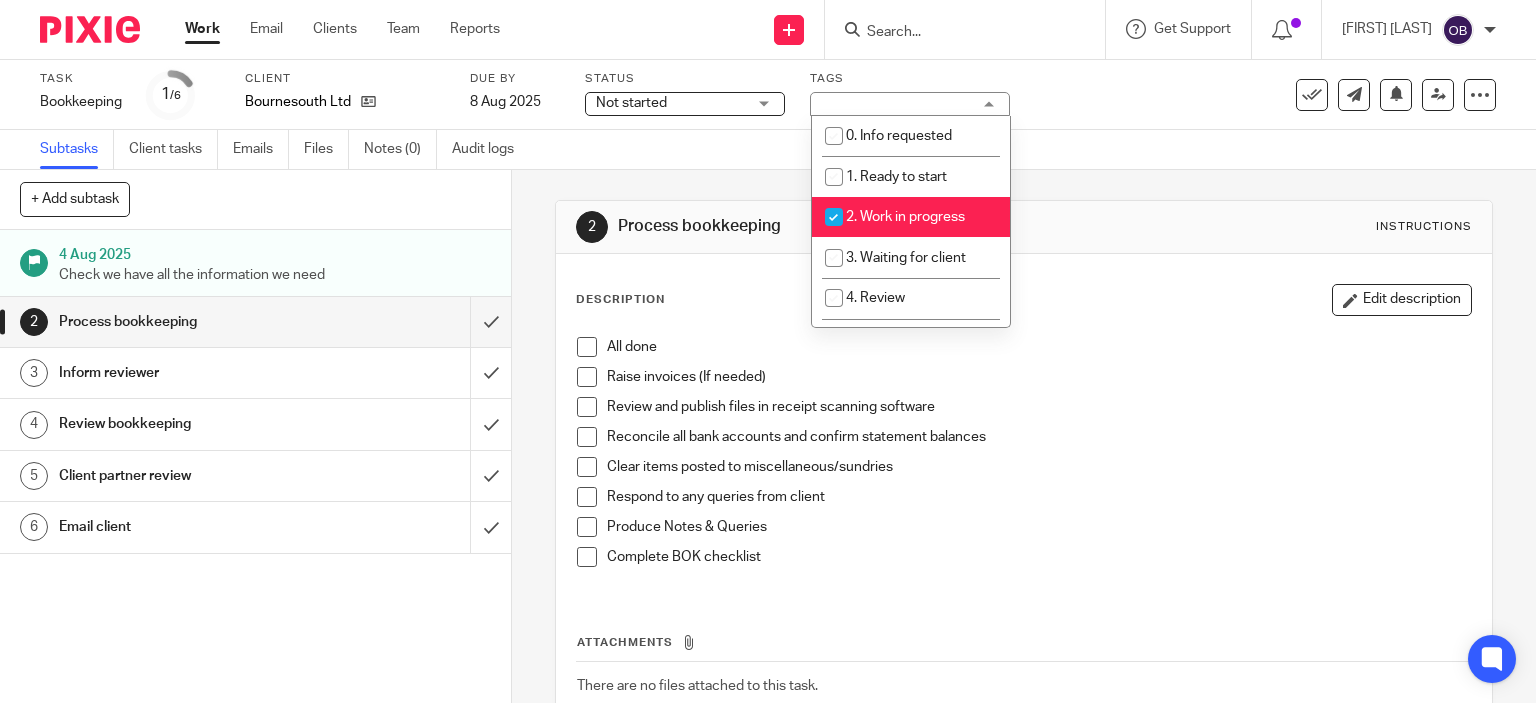 click on "Work" at bounding box center [202, 29] 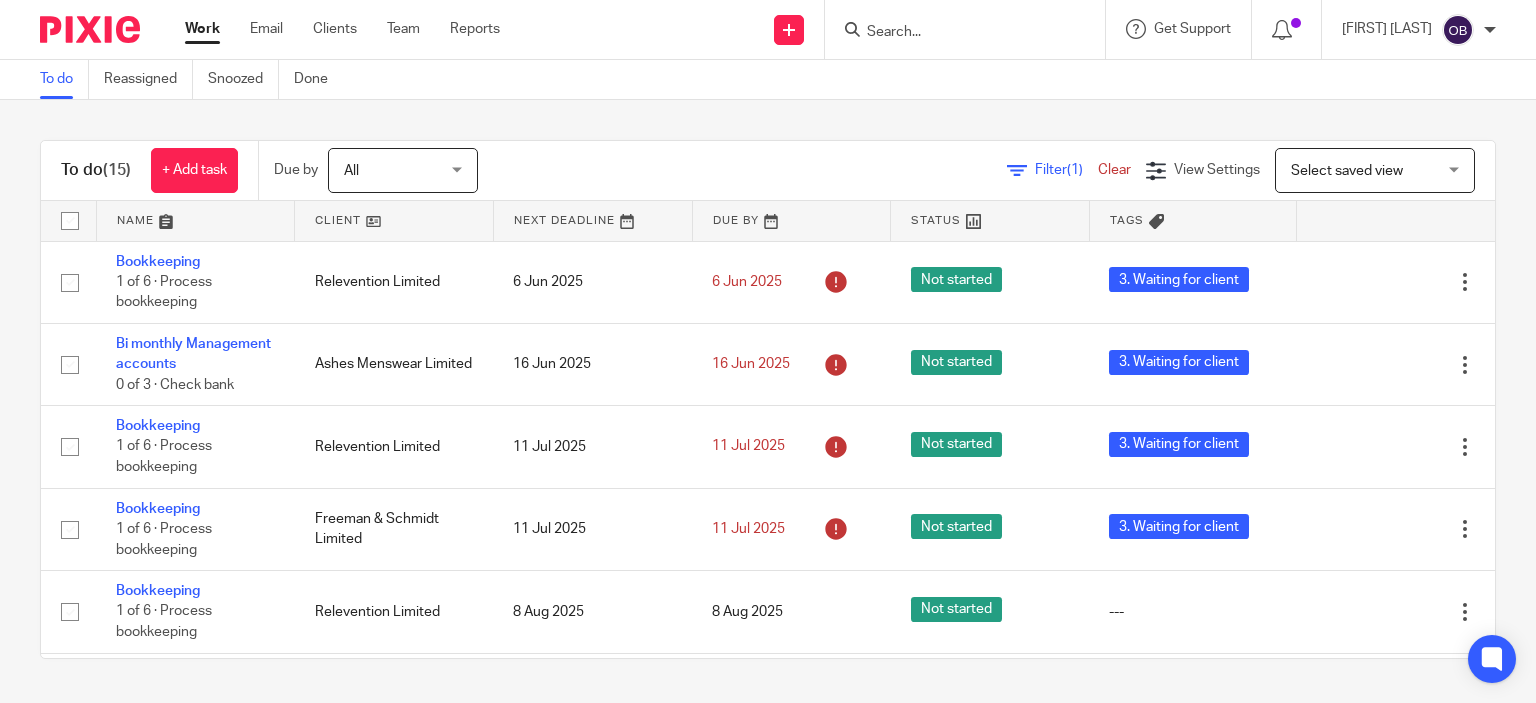 scroll, scrollTop: 0, scrollLeft: 0, axis: both 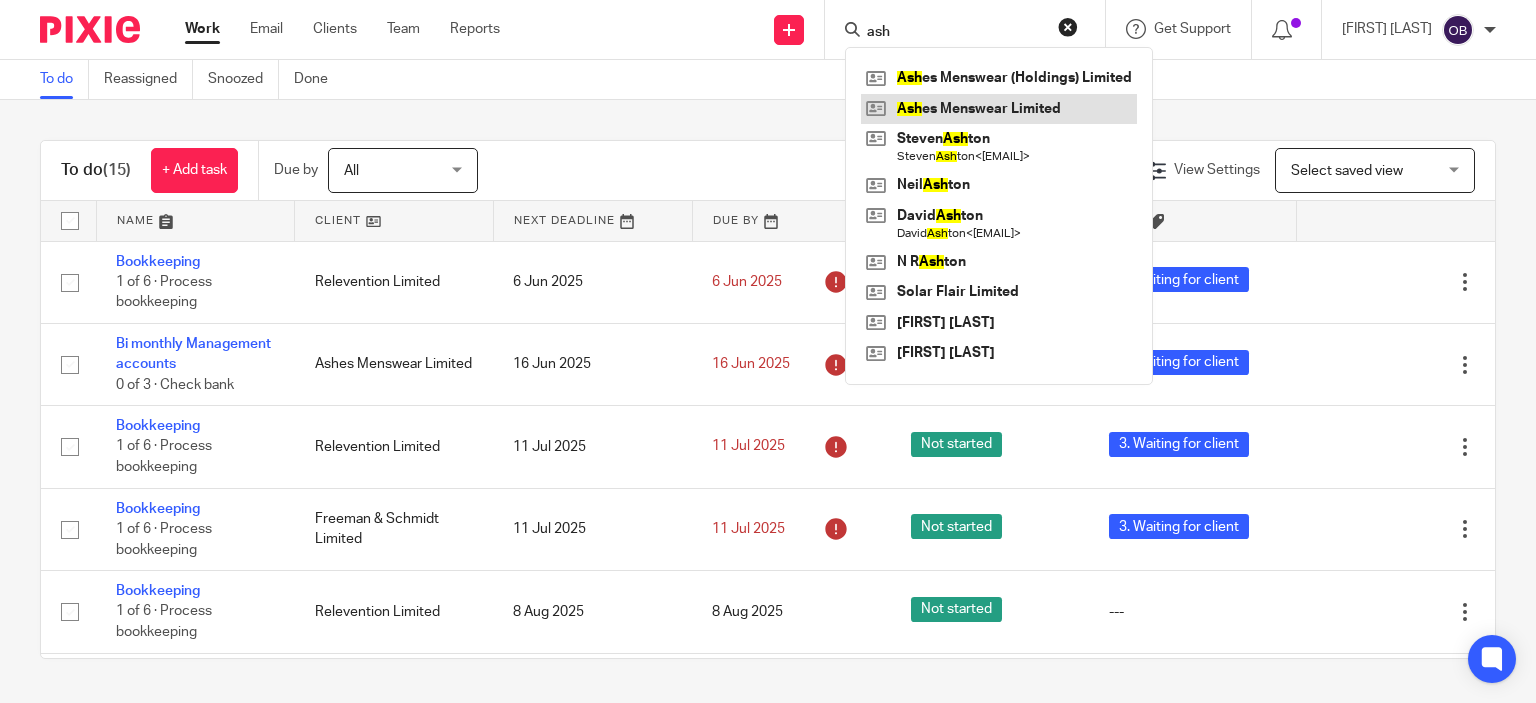 type on "ash" 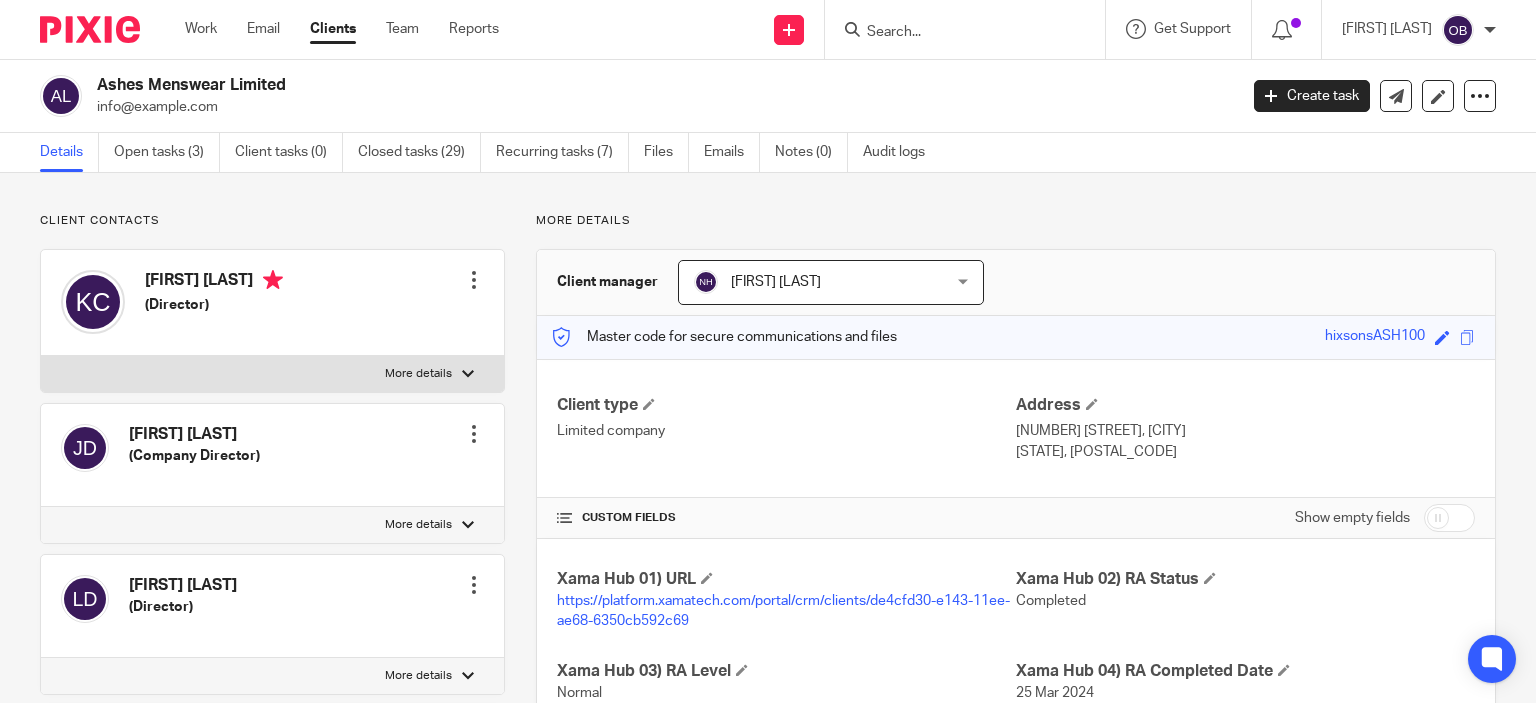 scroll, scrollTop: 0, scrollLeft: 0, axis: both 